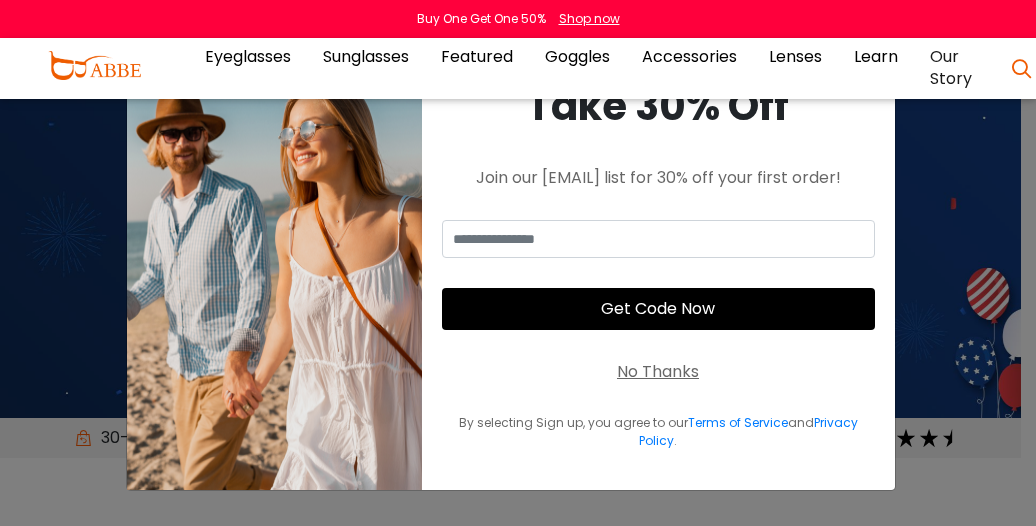 scroll, scrollTop: 0, scrollLeft: 0, axis: both 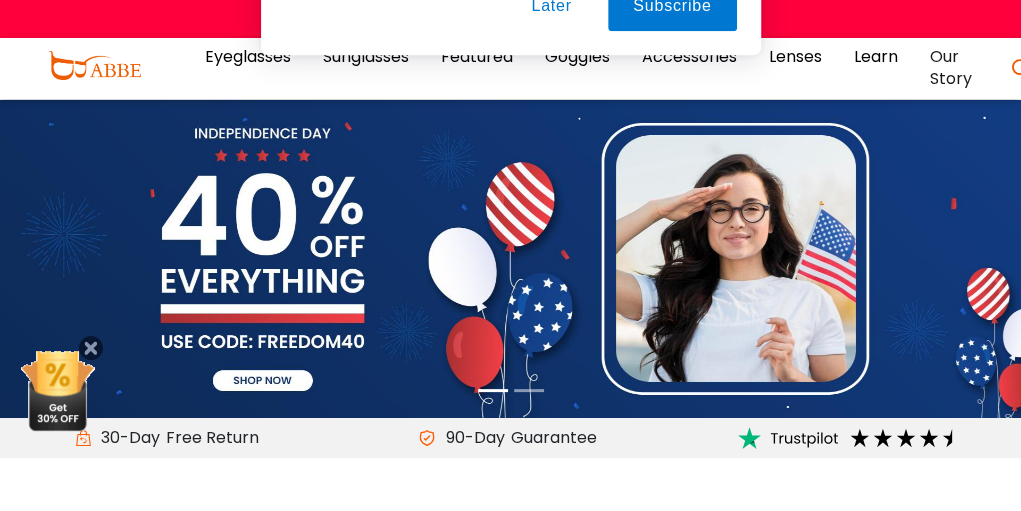 click on "Later" at bounding box center [551, 129] 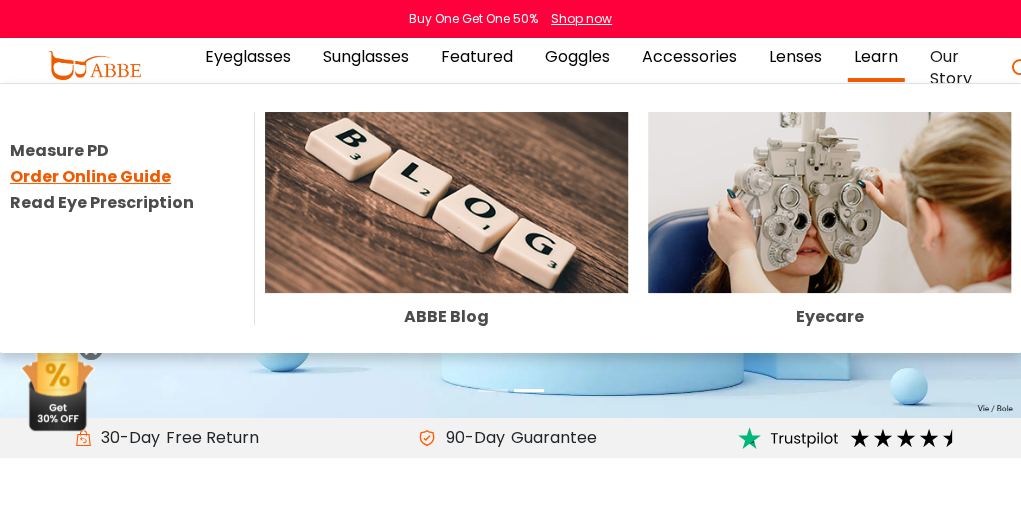 click on "Order Online Guide" at bounding box center [90, 176] 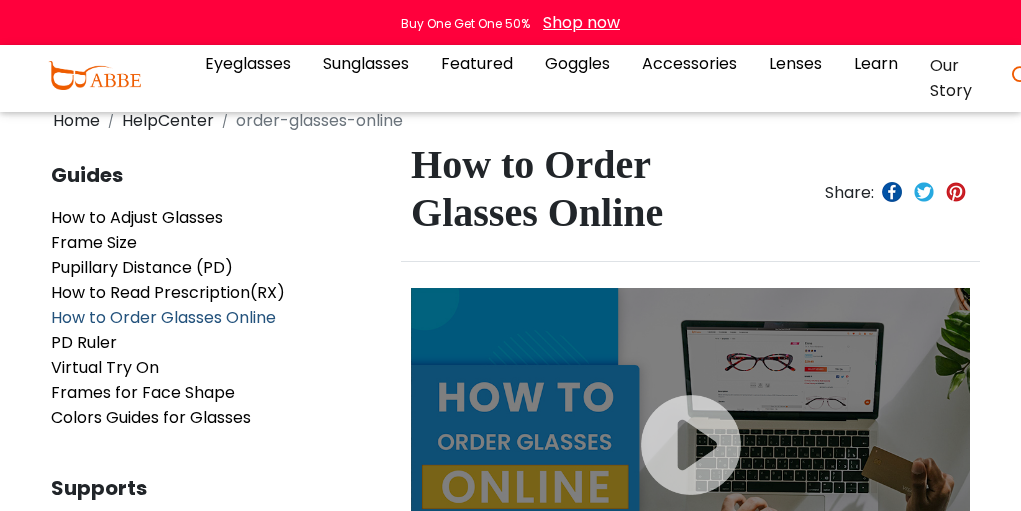 scroll, scrollTop: 0, scrollLeft: 0, axis: both 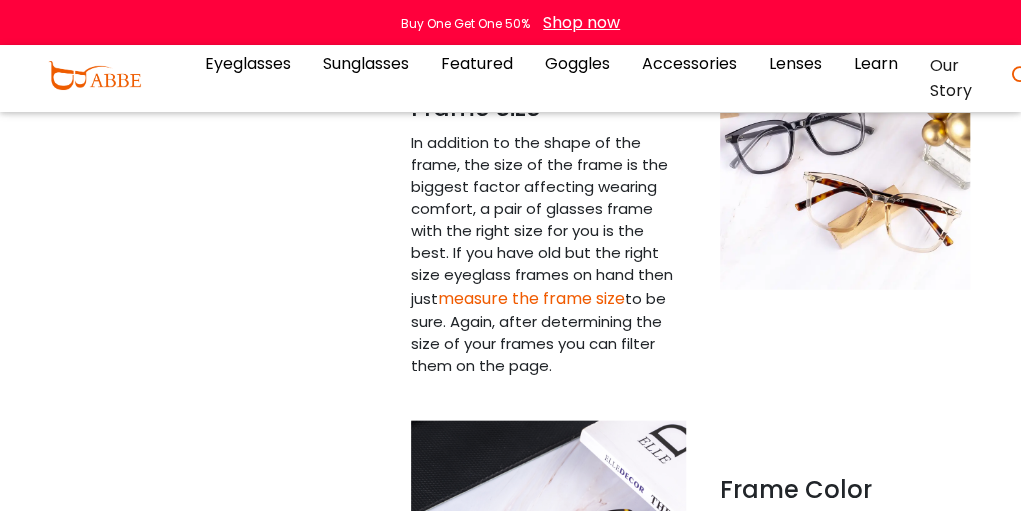 click on "measure the frame size" at bounding box center (531, 298) 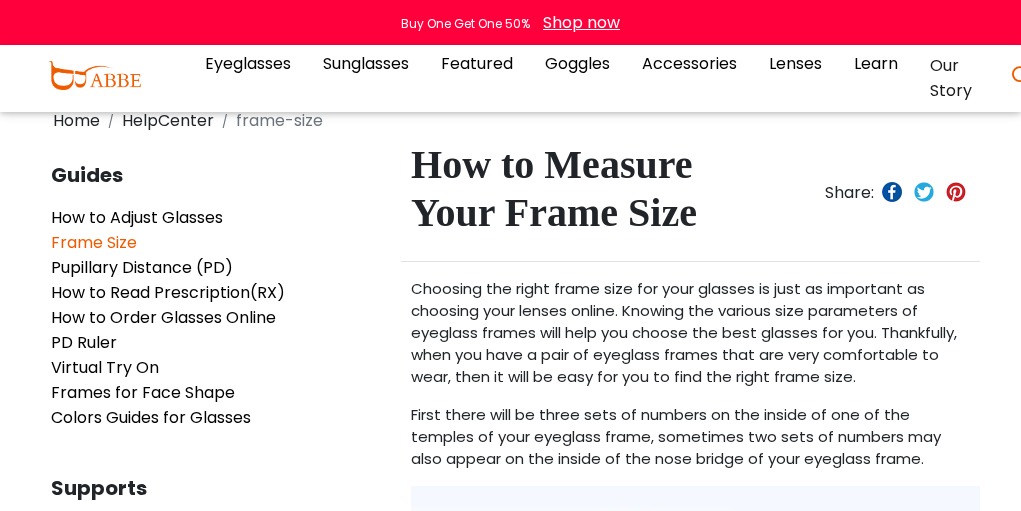scroll, scrollTop: 0, scrollLeft: 0, axis: both 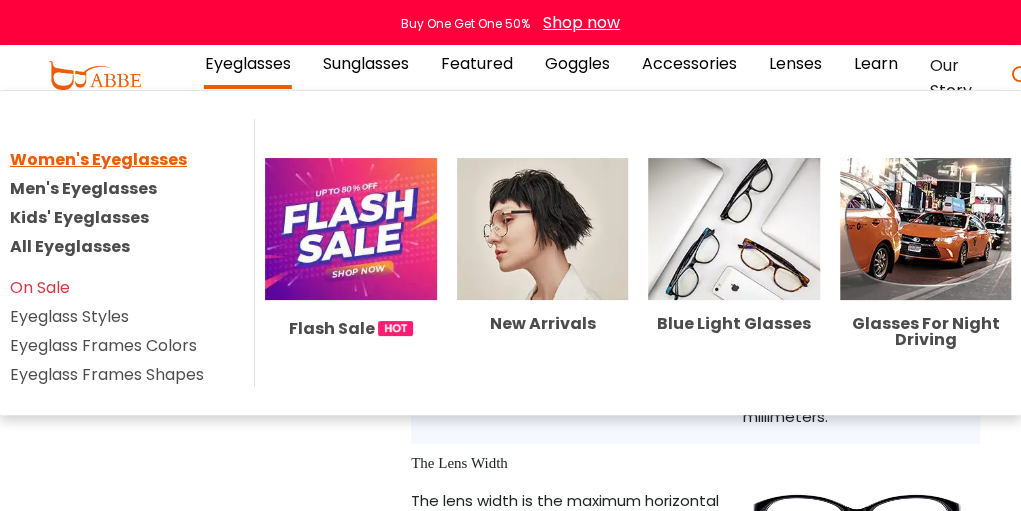 click on "Women's Eyeglasses" at bounding box center (98, 159) 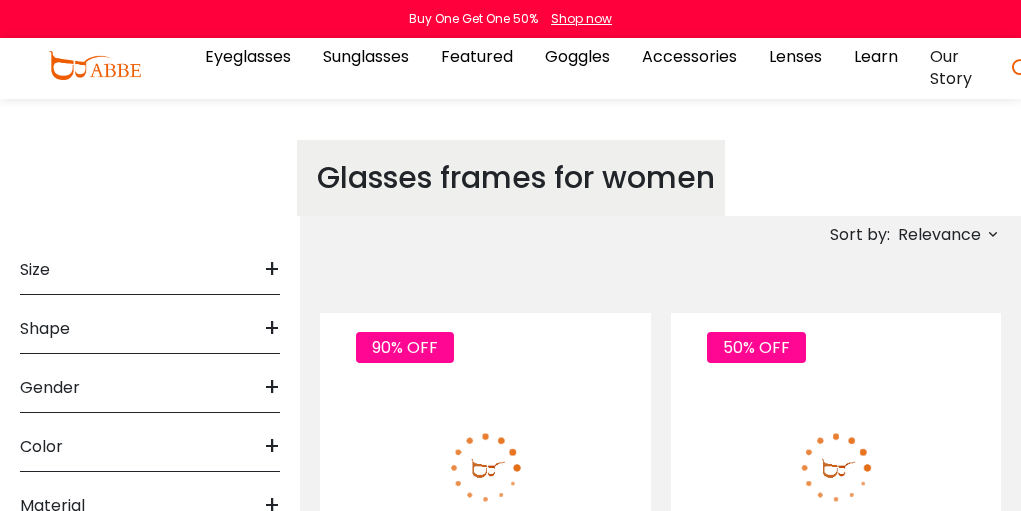 scroll, scrollTop: 0, scrollLeft: 0, axis: both 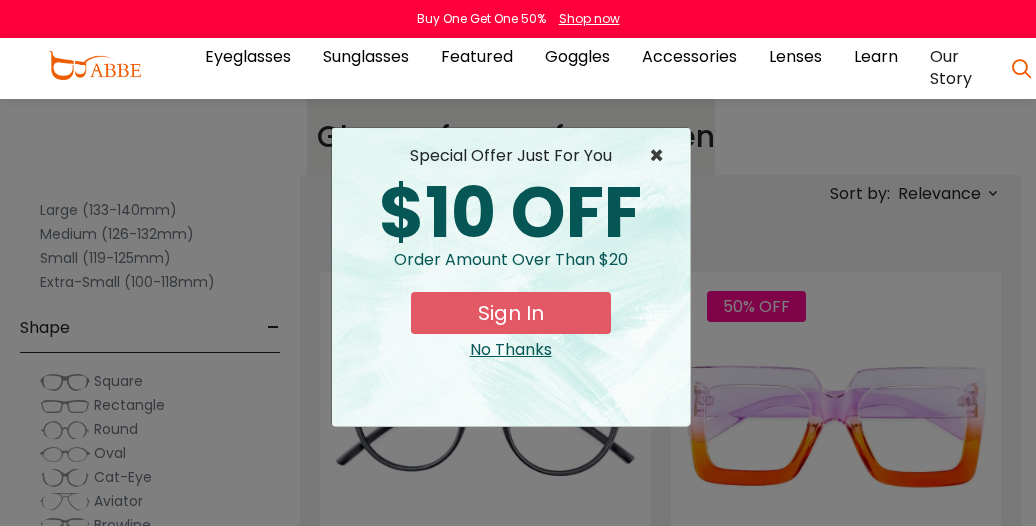 click on "×" at bounding box center (661, 156) 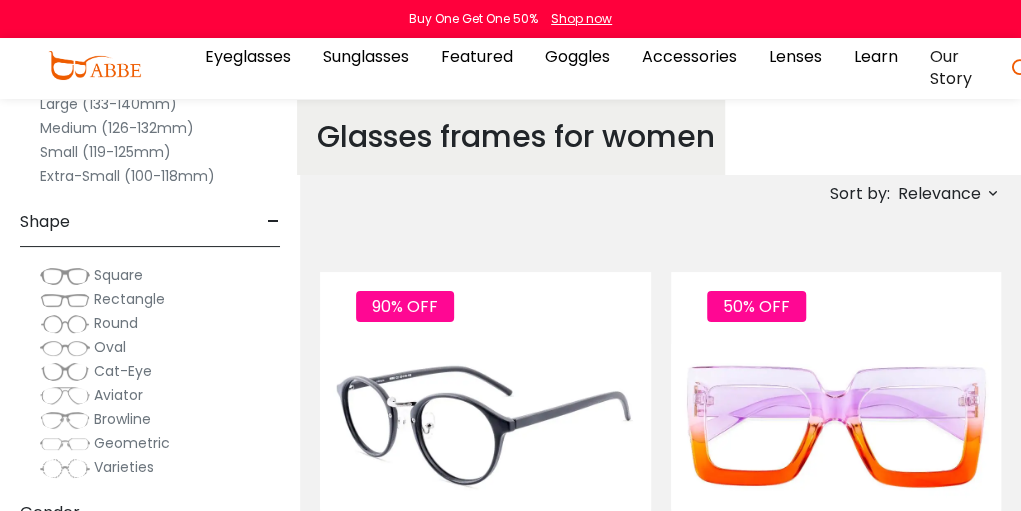 scroll, scrollTop: 178, scrollLeft: 0, axis: vertical 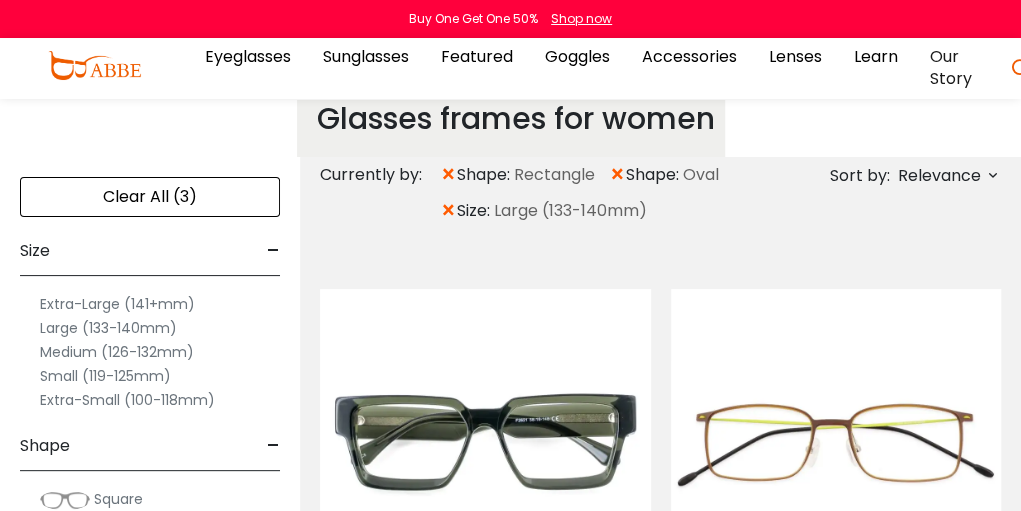 click on "Relevance" at bounding box center (939, 176) 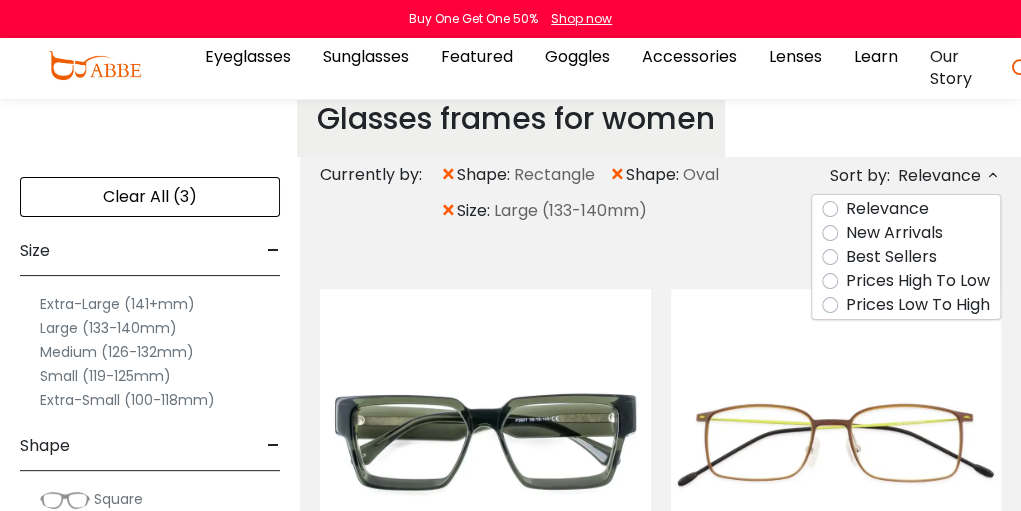 click on "Prices Low To High" at bounding box center [918, 305] 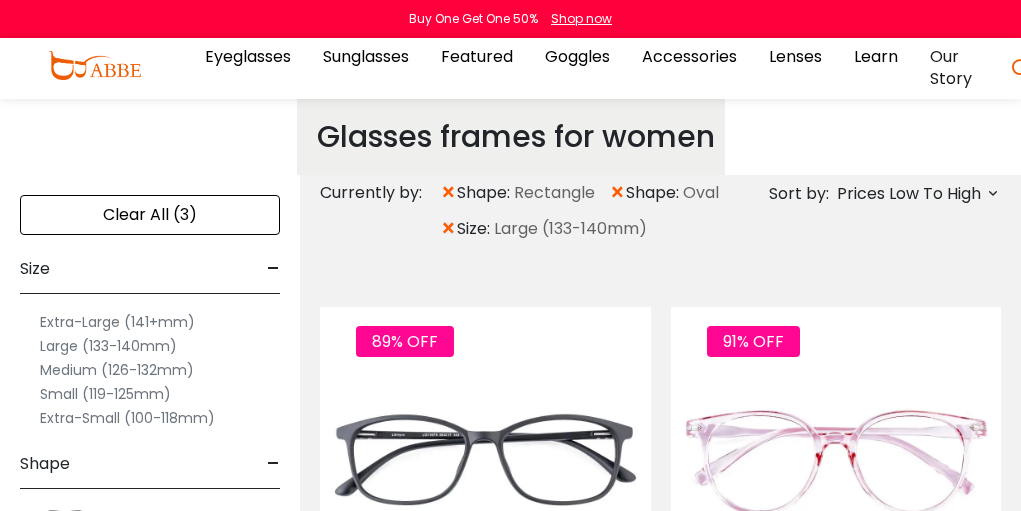 scroll, scrollTop: 0, scrollLeft: 0, axis: both 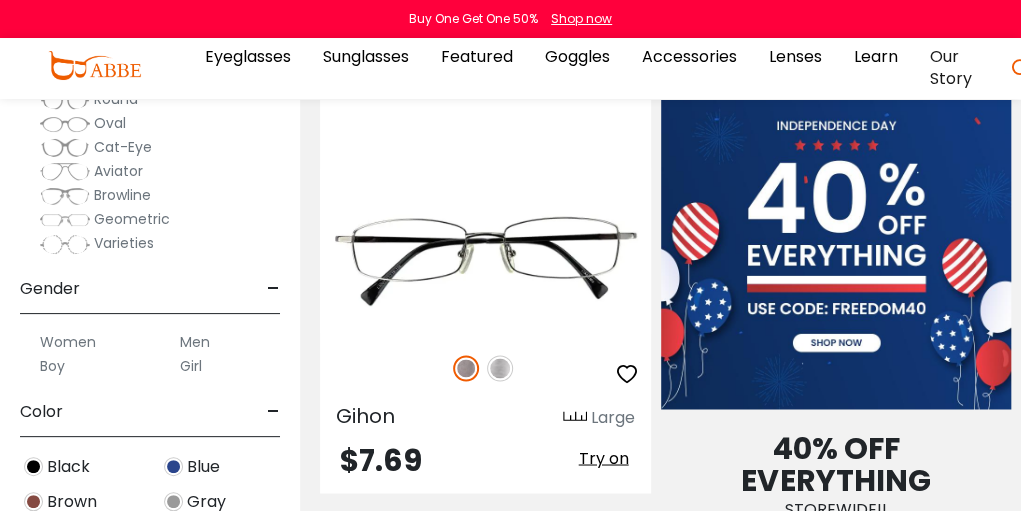 click on "Women" at bounding box center [68, 342] 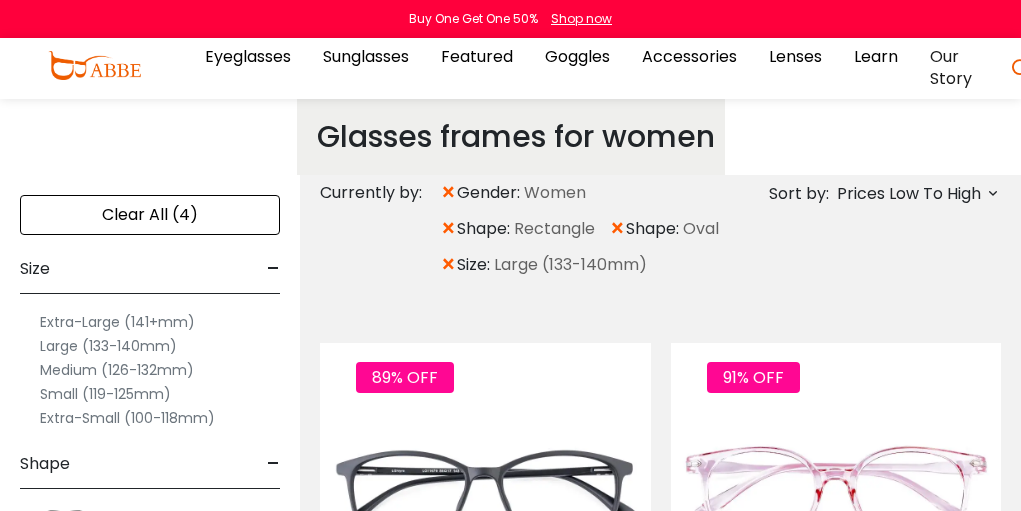 scroll, scrollTop: 0, scrollLeft: 0, axis: both 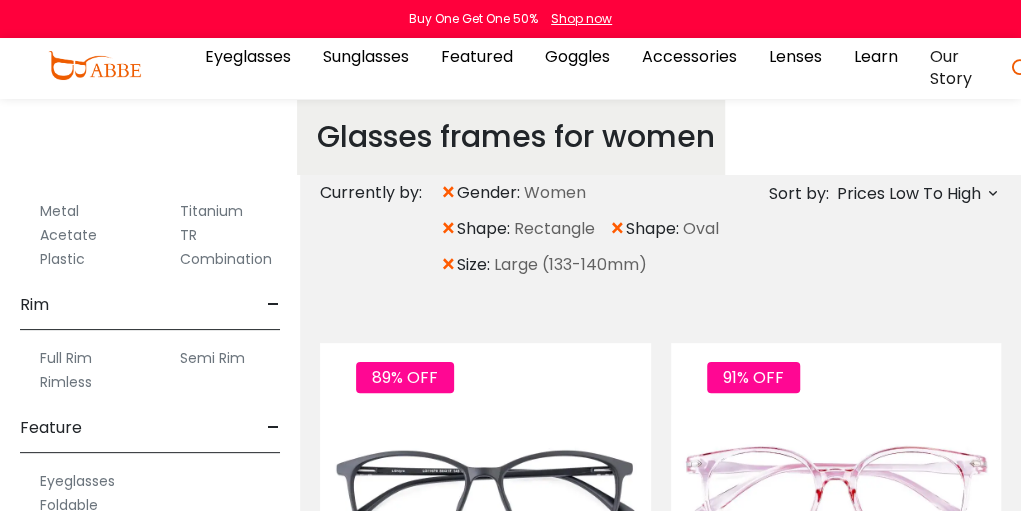 click on "Full Rim" at bounding box center [66, 358] 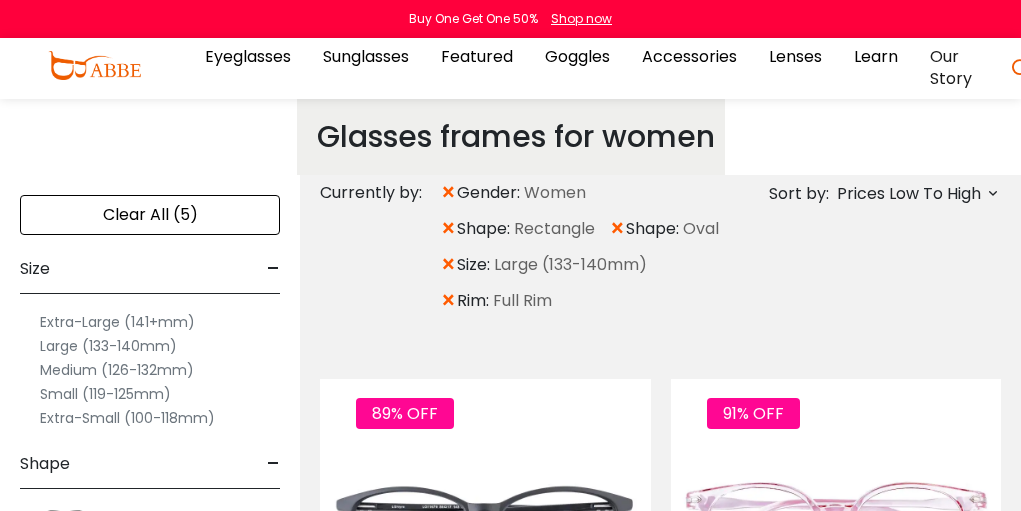 scroll, scrollTop: 0, scrollLeft: 0, axis: both 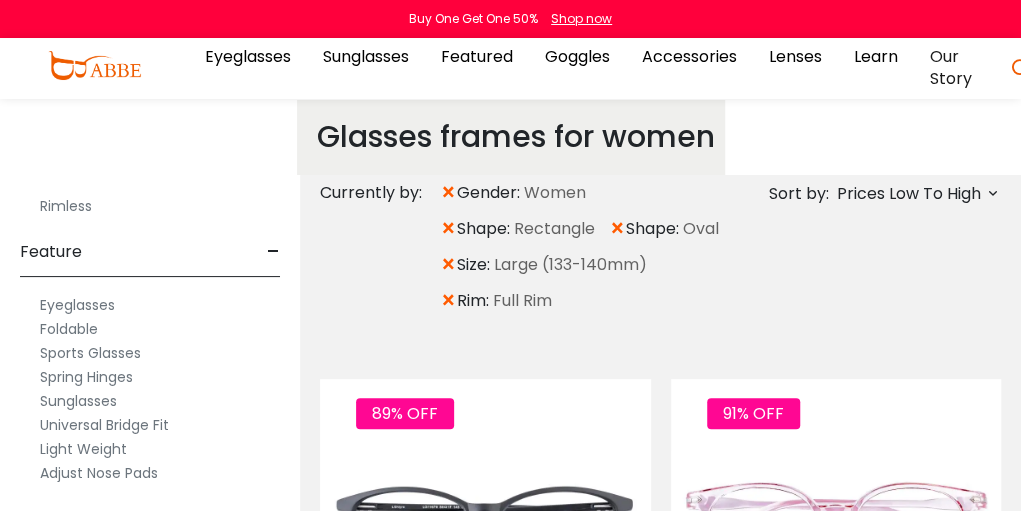 click on "Eyeglasses" at bounding box center [77, 305] 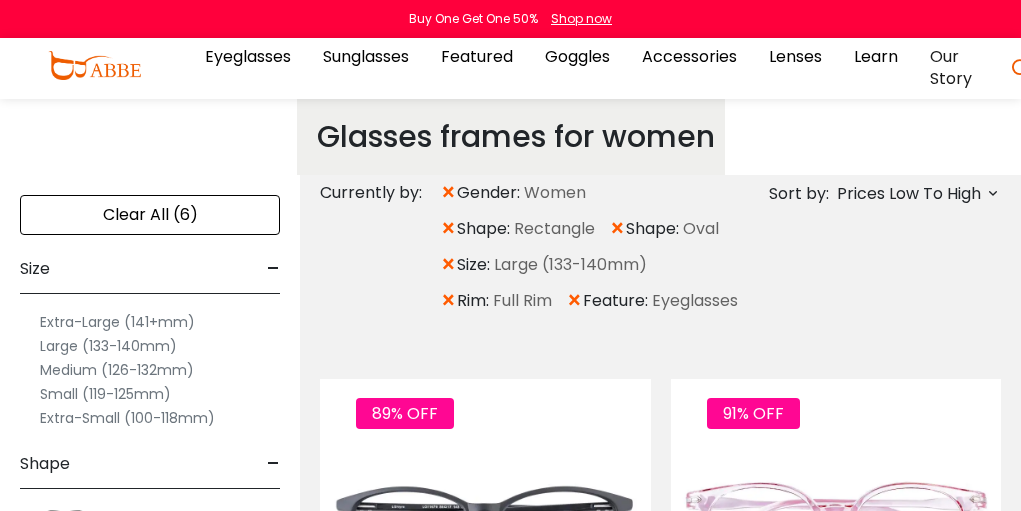 scroll, scrollTop: 0, scrollLeft: 0, axis: both 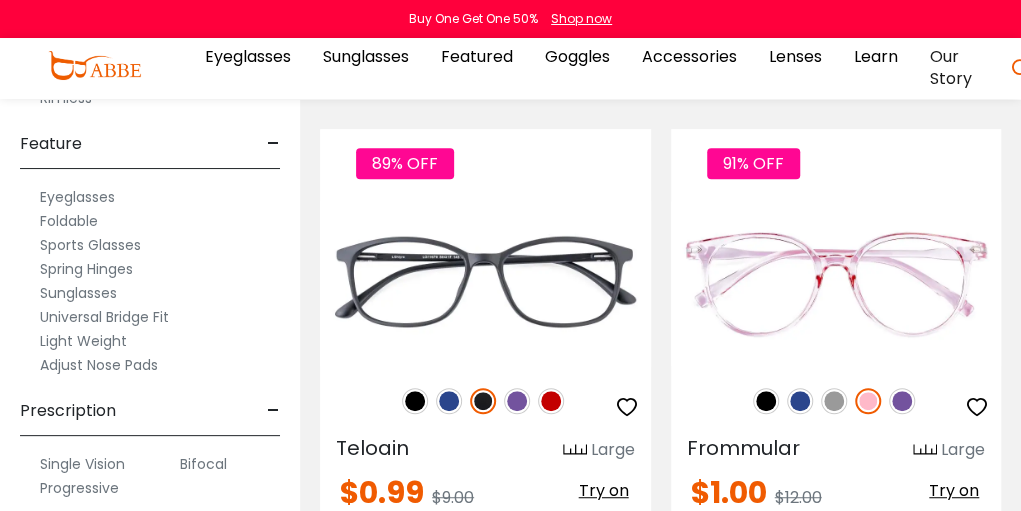click on "Single Vision" at bounding box center [82, 464] 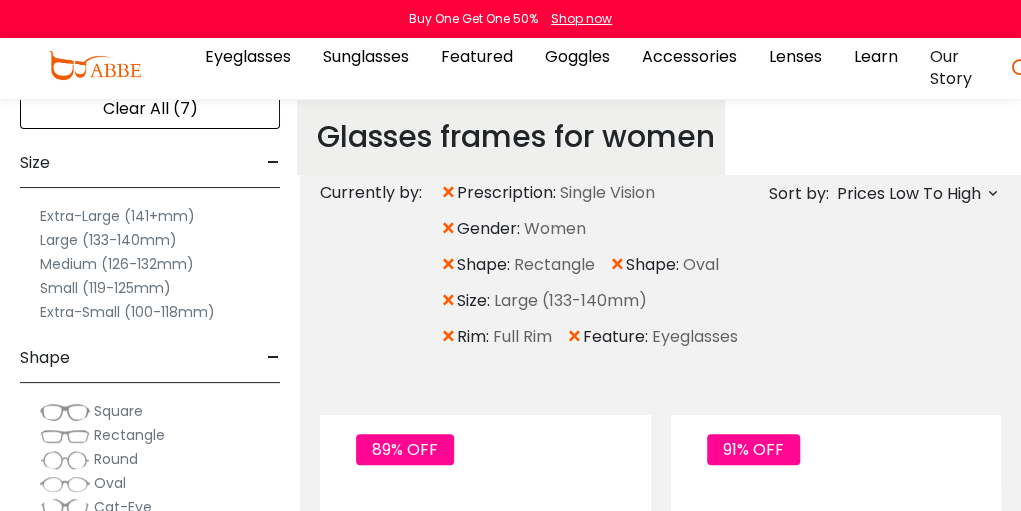 scroll, scrollTop: 385, scrollLeft: 0, axis: vertical 